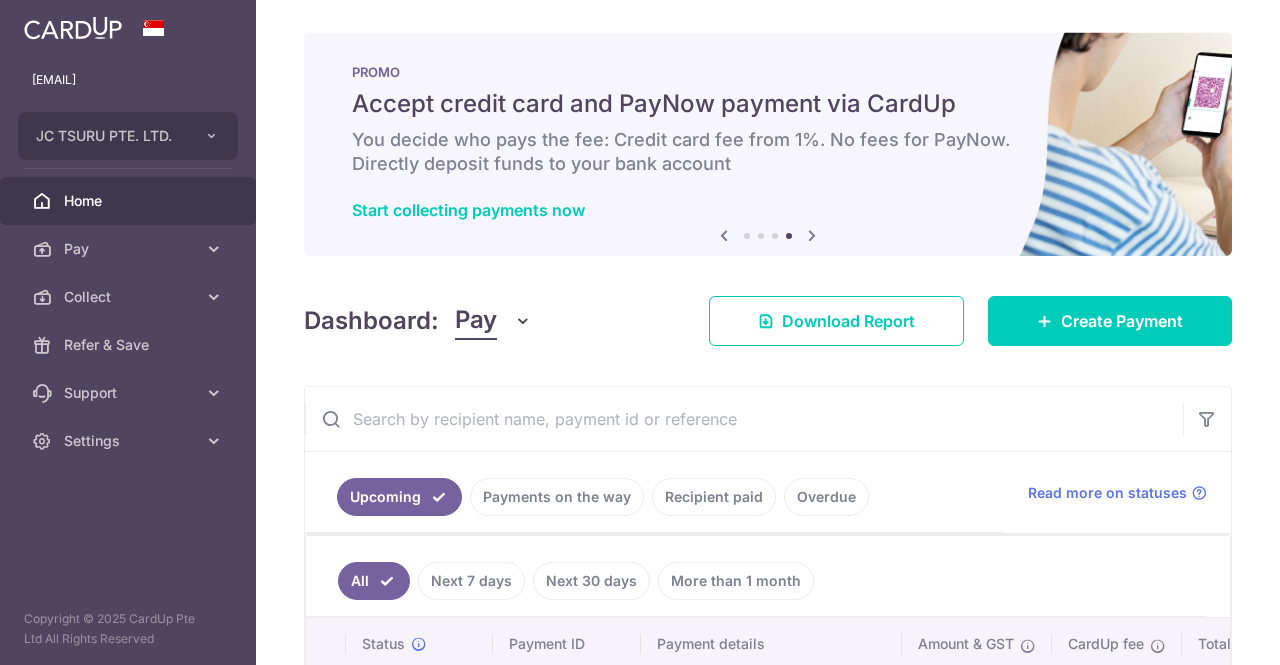 scroll, scrollTop: 0, scrollLeft: 0, axis: both 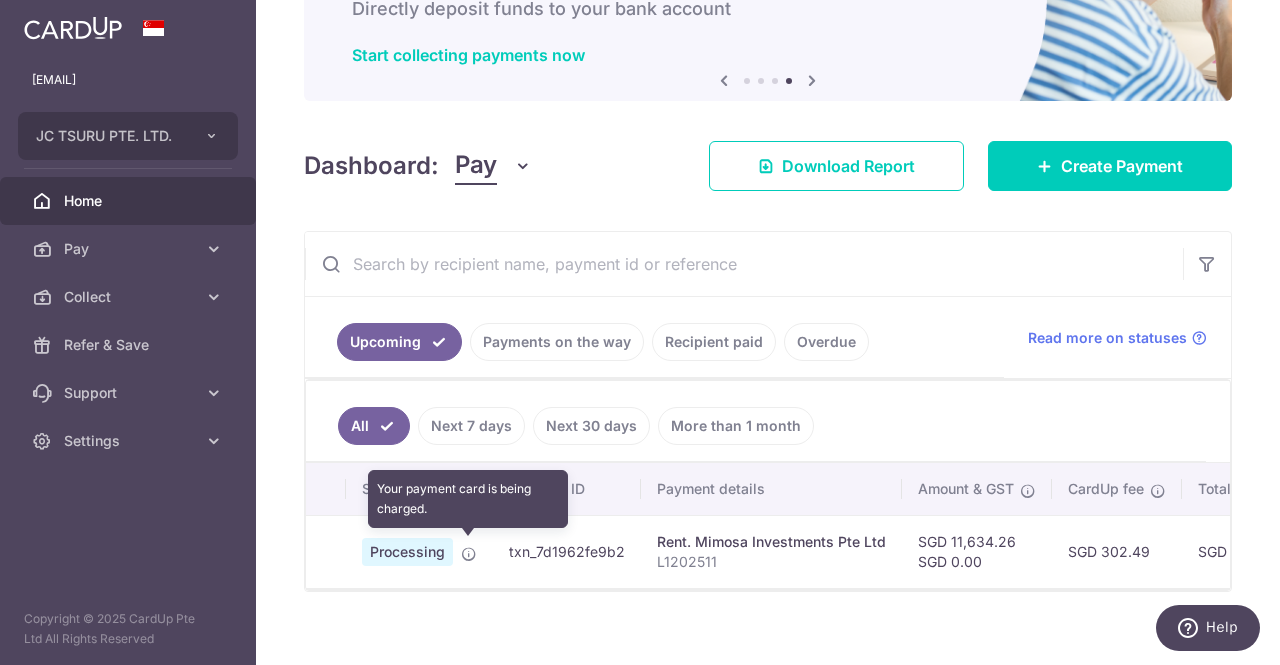 click at bounding box center [469, 554] 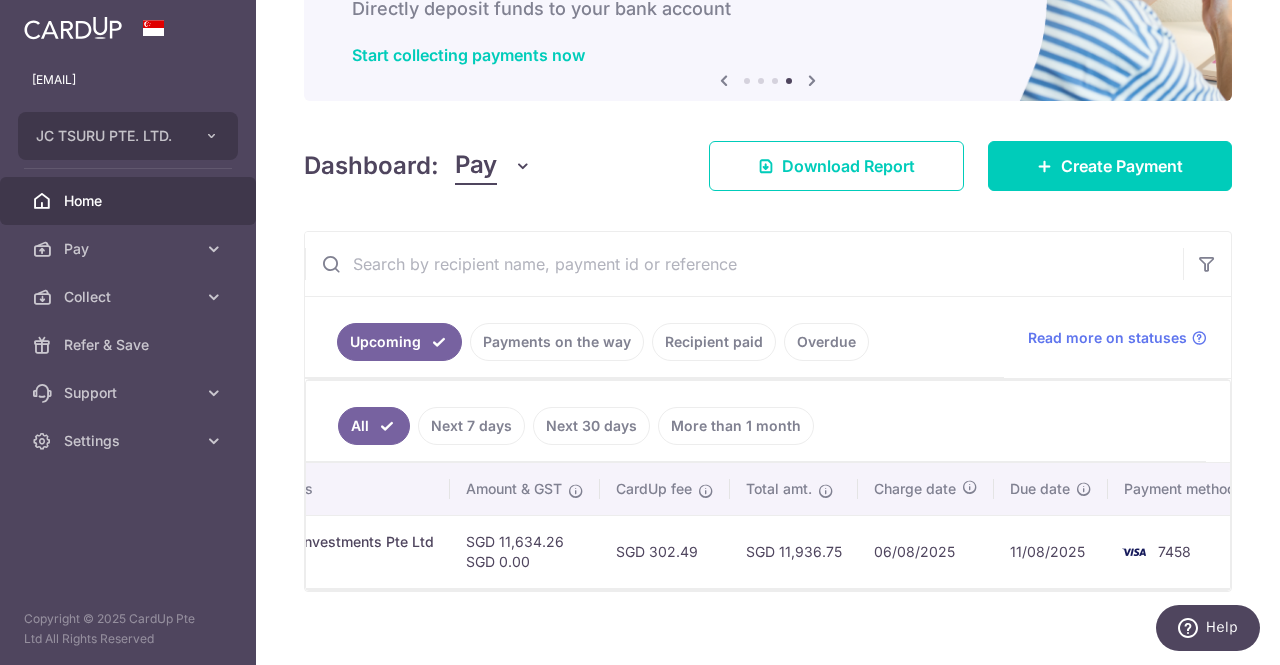 scroll, scrollTop: 0, scrollLeft: 485, axis: horizontal 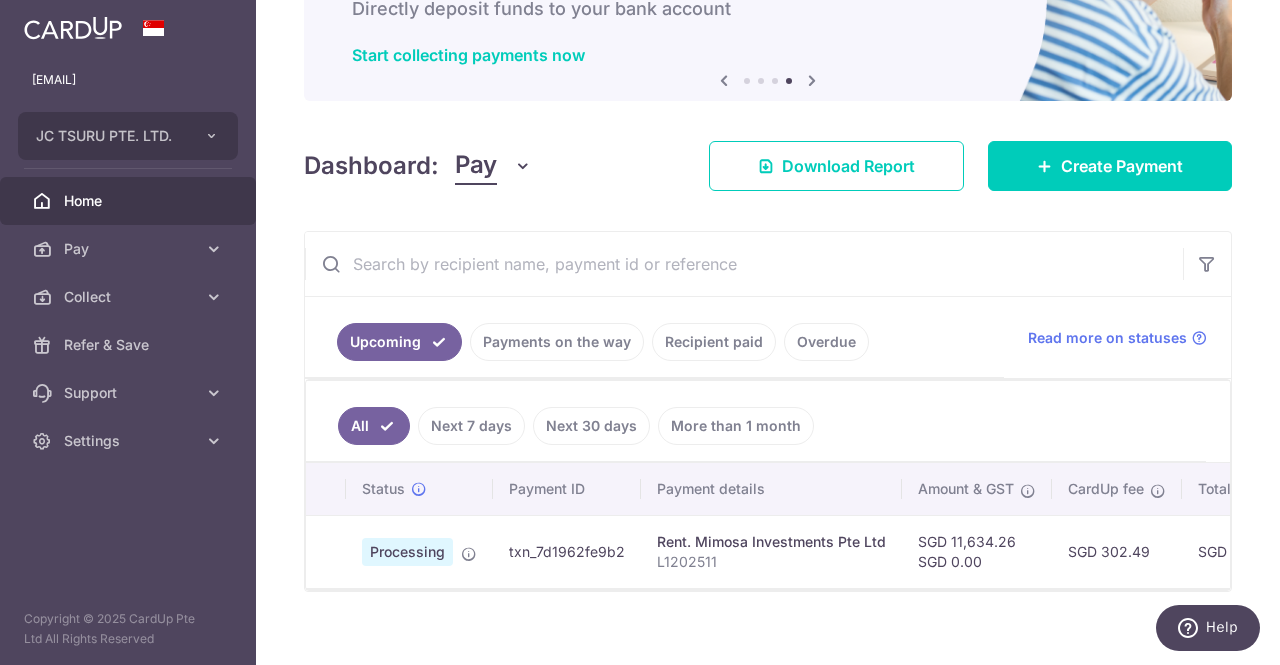 drag, startPoint x: 387, startPoint y: 541, endPoint x: 284, endPoint y: 545, distance: 103.077644 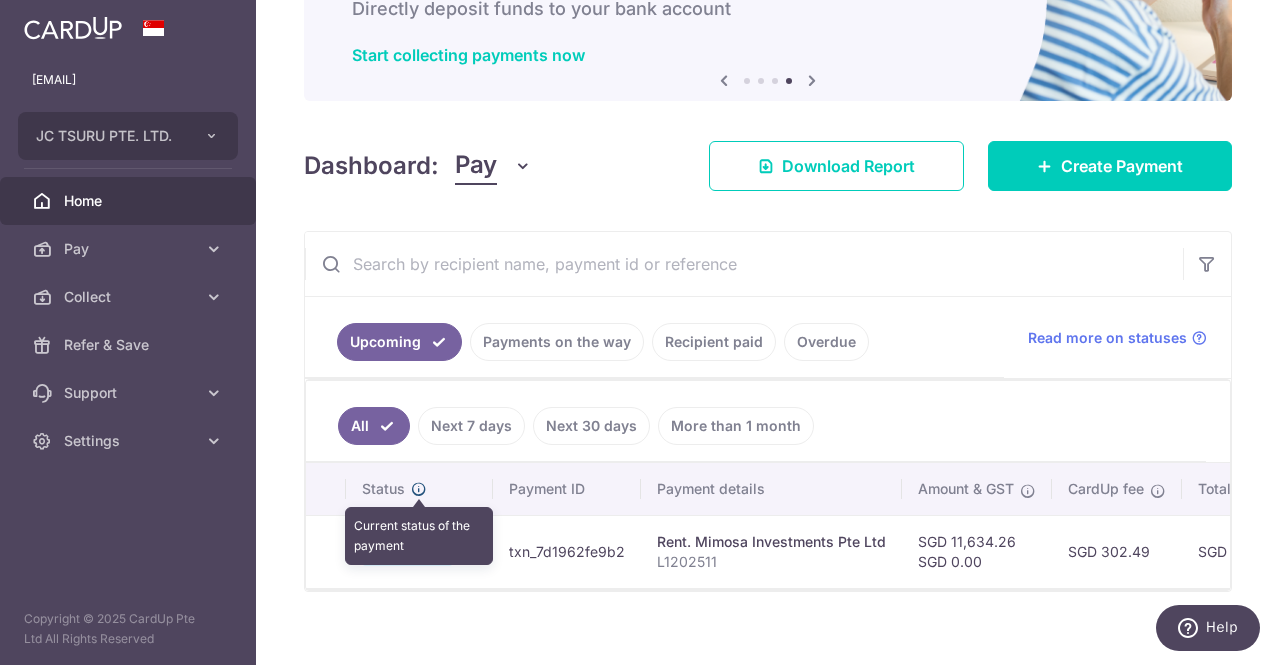 click at bounding box center (419, 489) 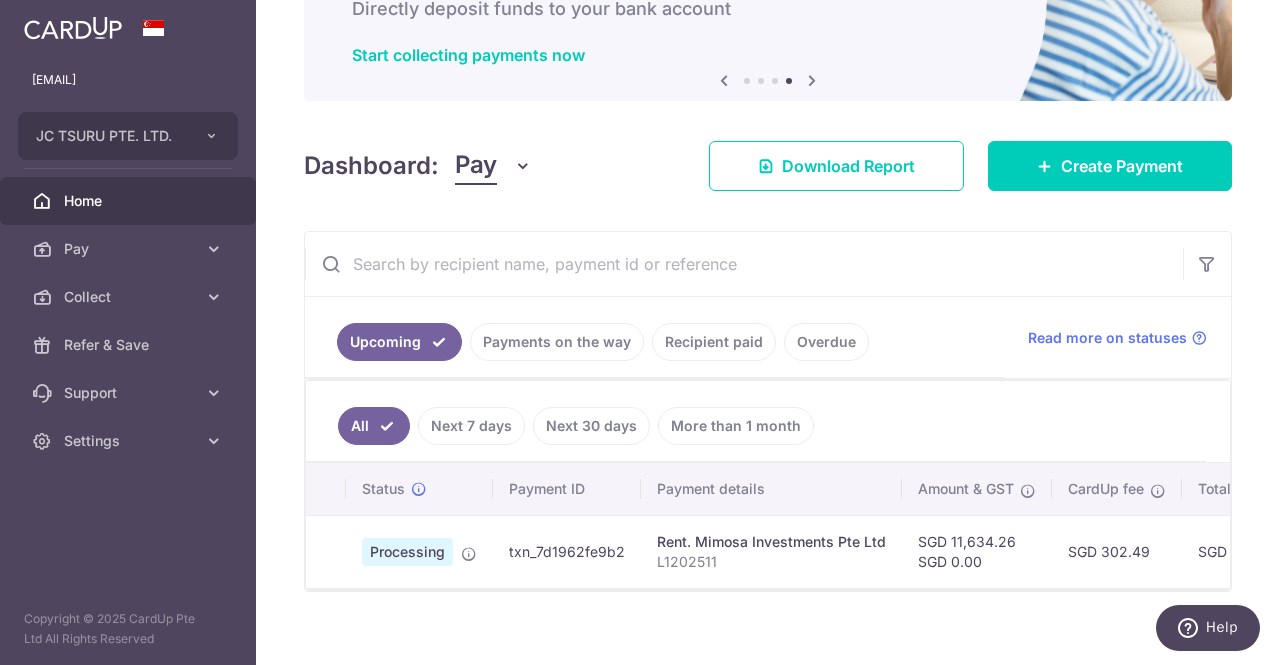click on "Pay" at bounding box center (476, 166) 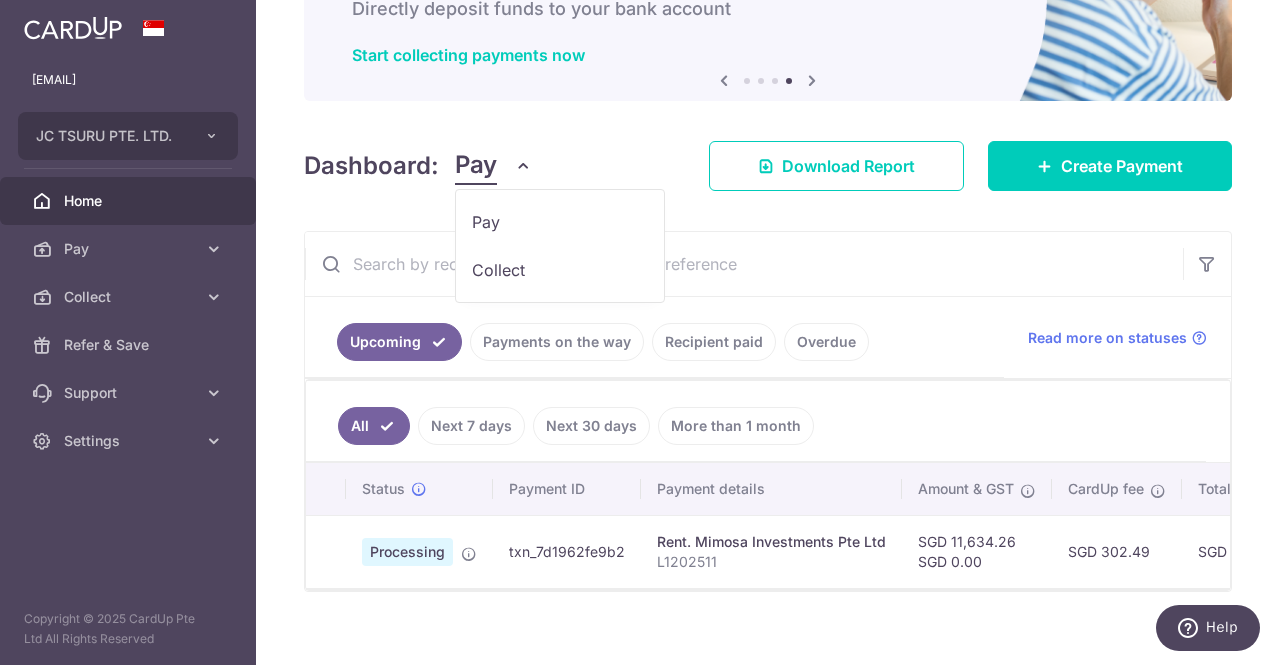 click on "Pay" at bounding box center [476, 166] 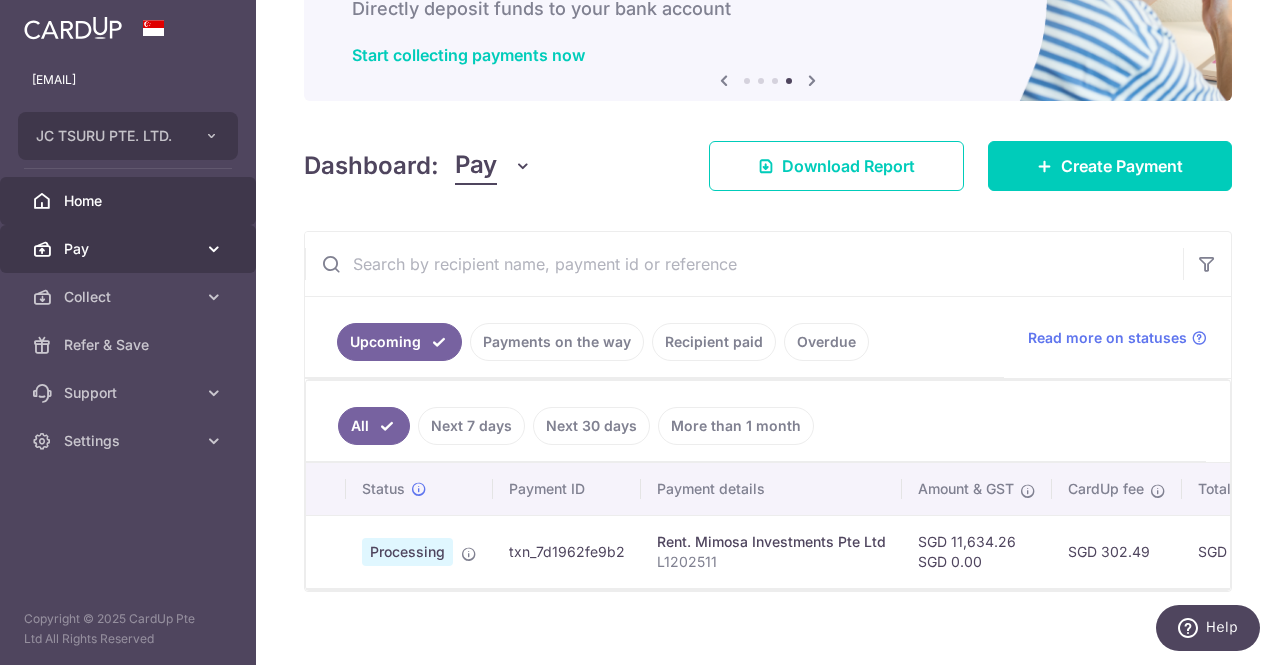 click on "Pay" at bounding box center (128, 249) 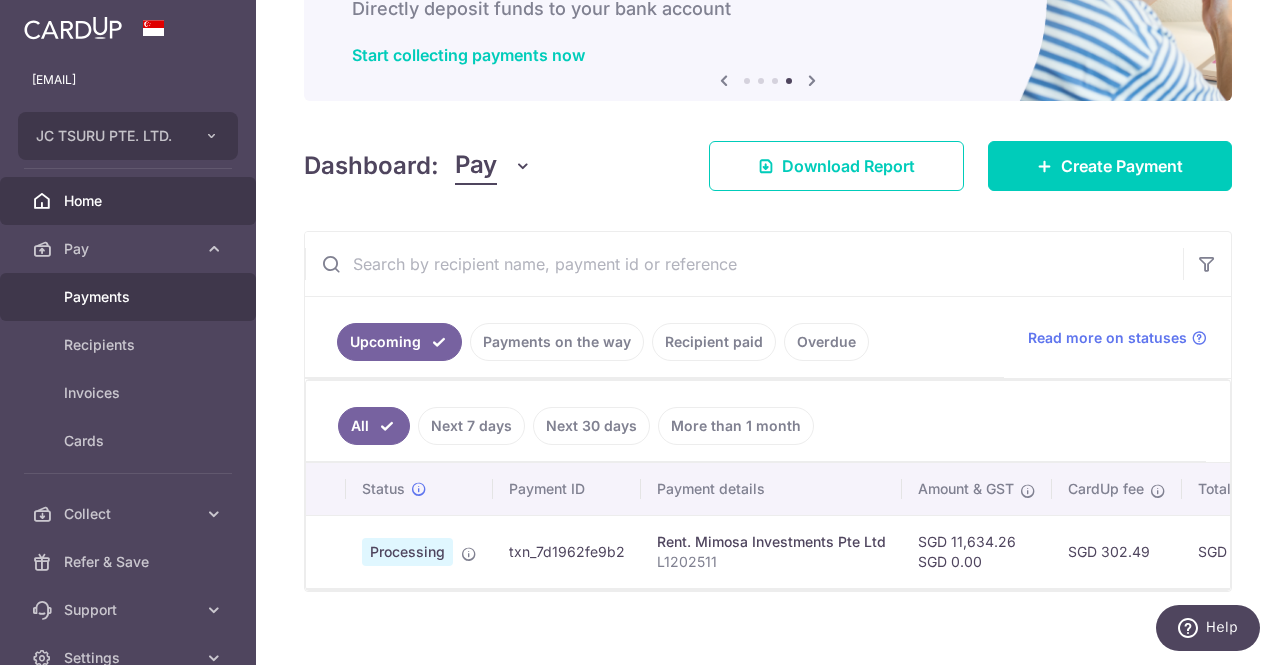 click on "Payments" at bounding box center [128, 297] 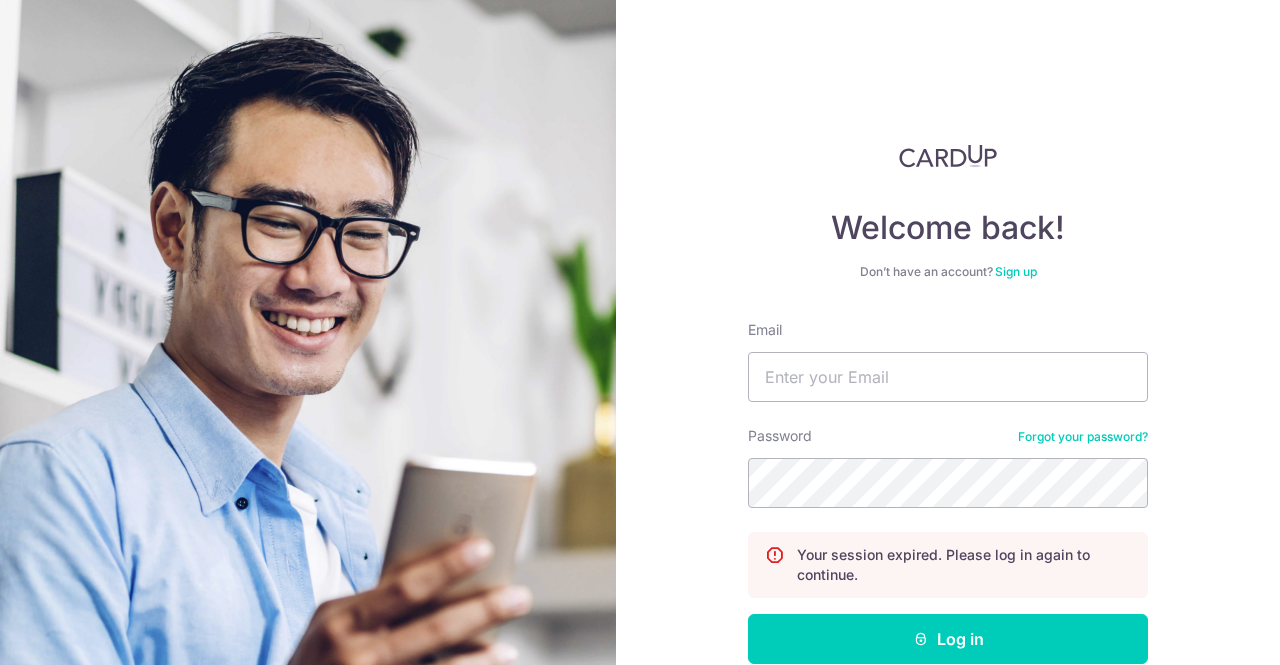scroll, scrollTop: 0, scrollLeft: 0, axis: both 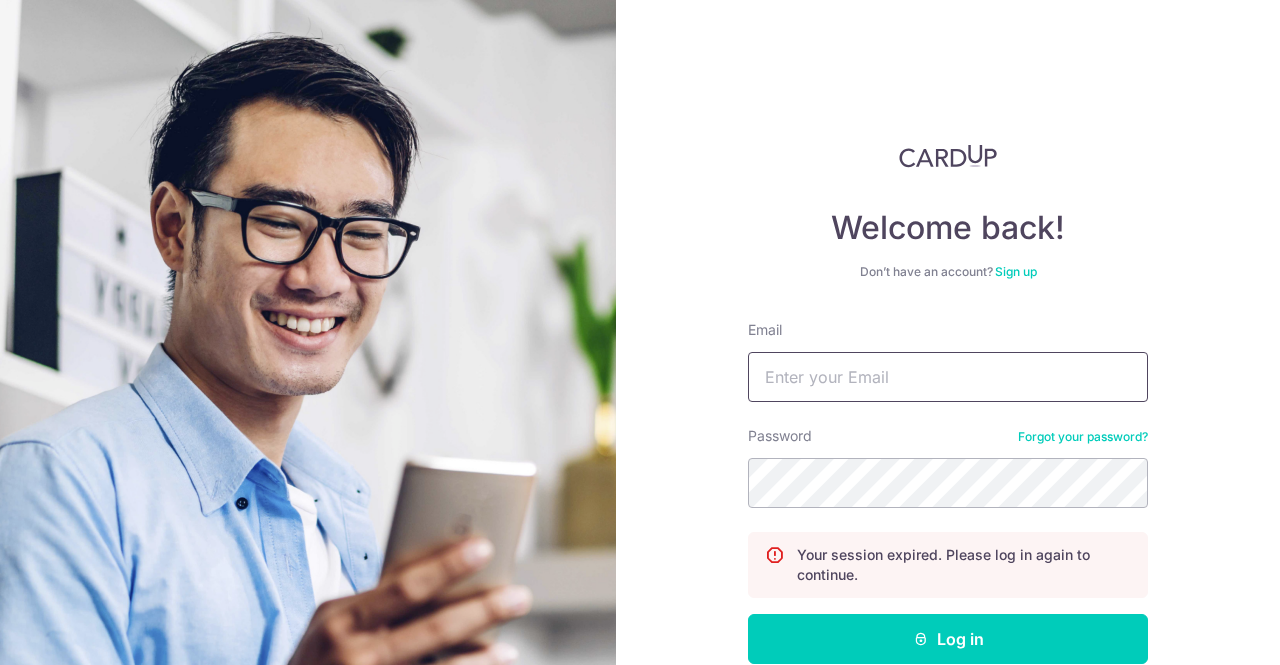 click on "Email" at bounding box center (948, 377) 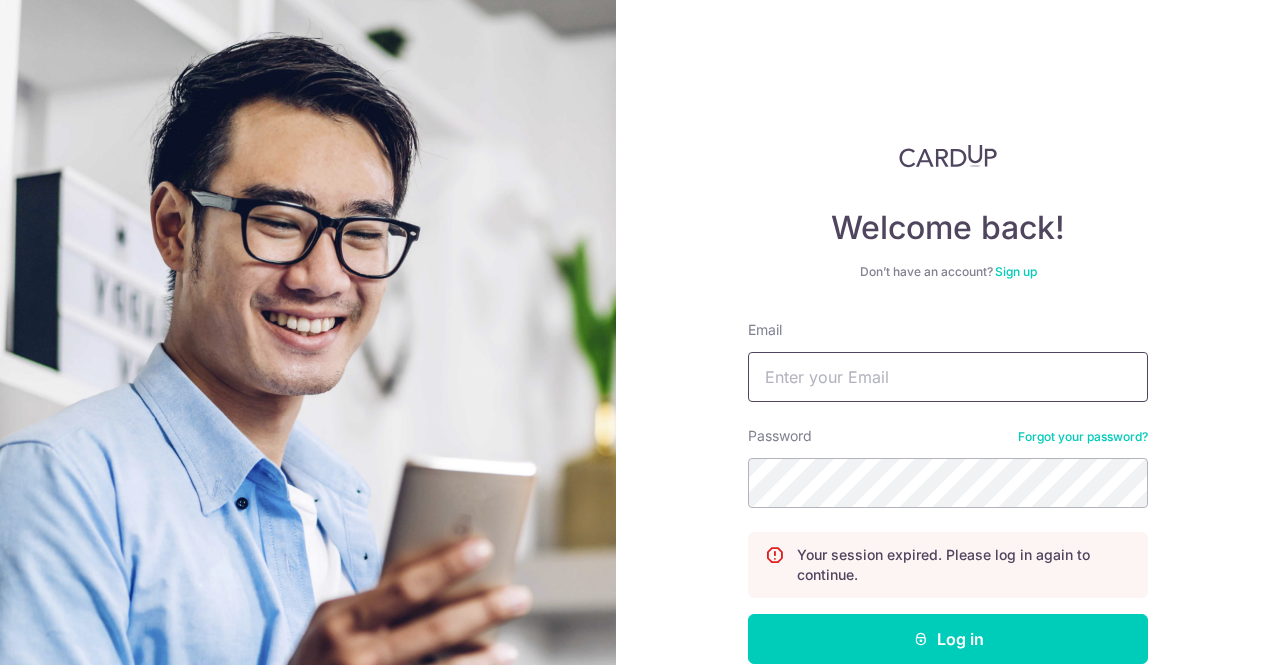 type on "[EMAIL]" 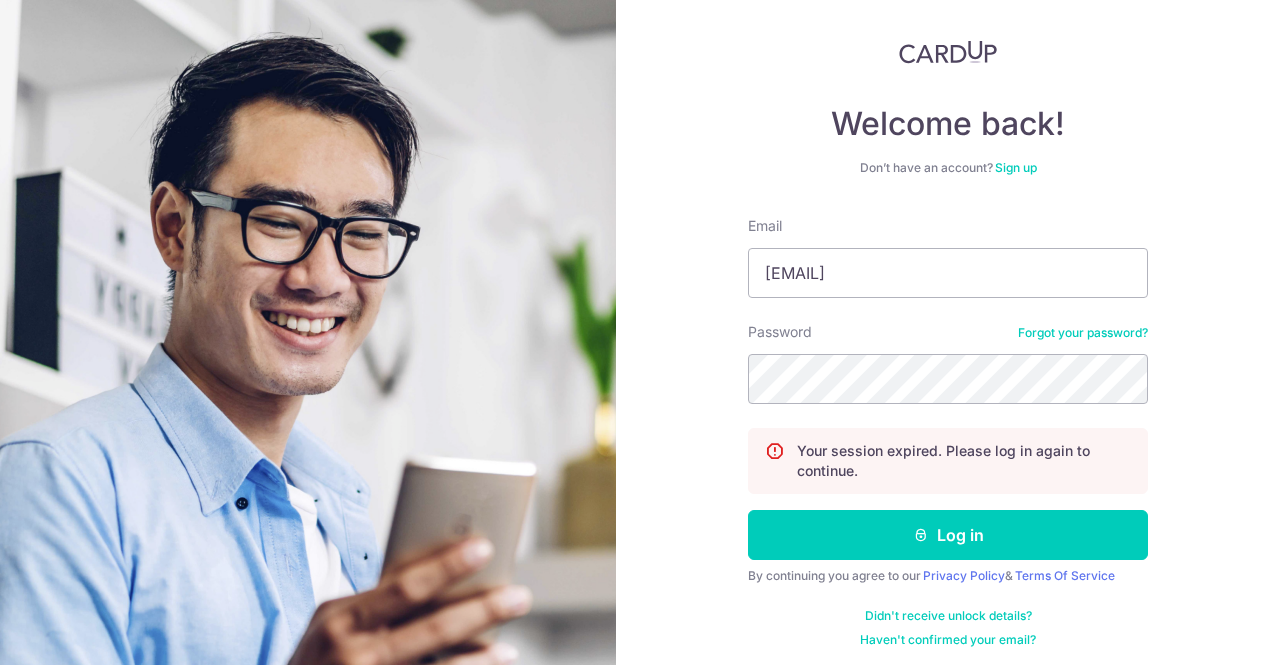scroll, scrollTop: 109, scrollLeft: 0, axis: vertical 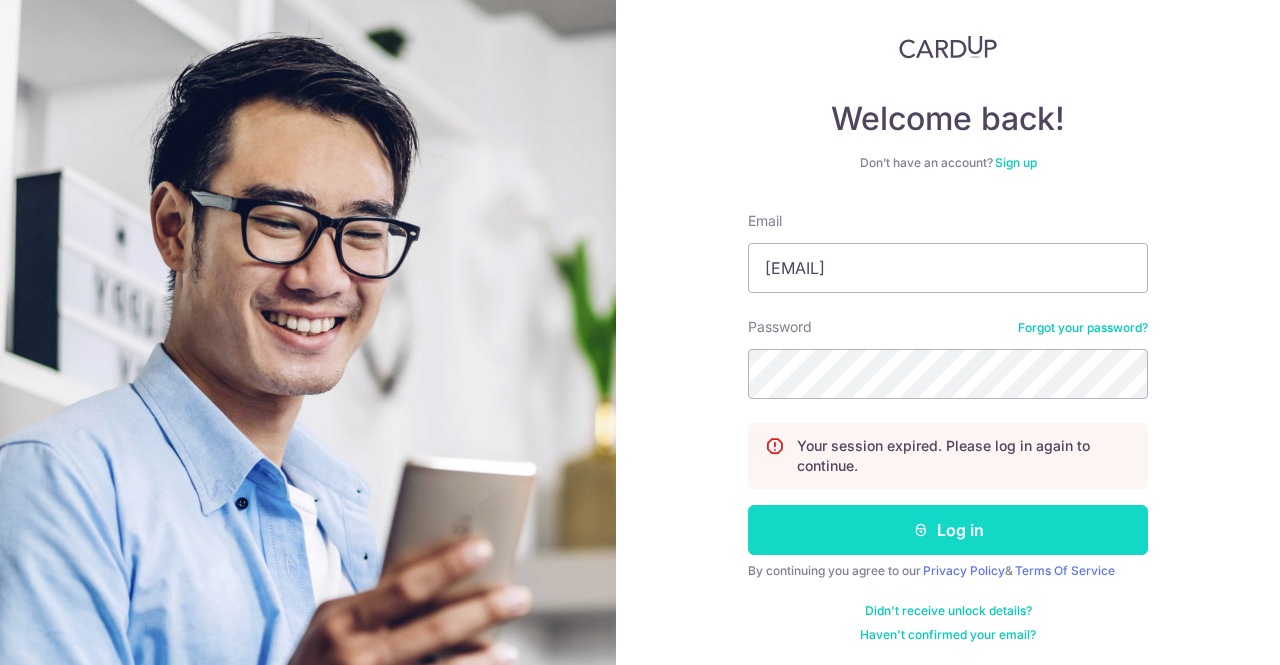 click on "Log in" at bounding box center (948, 530) 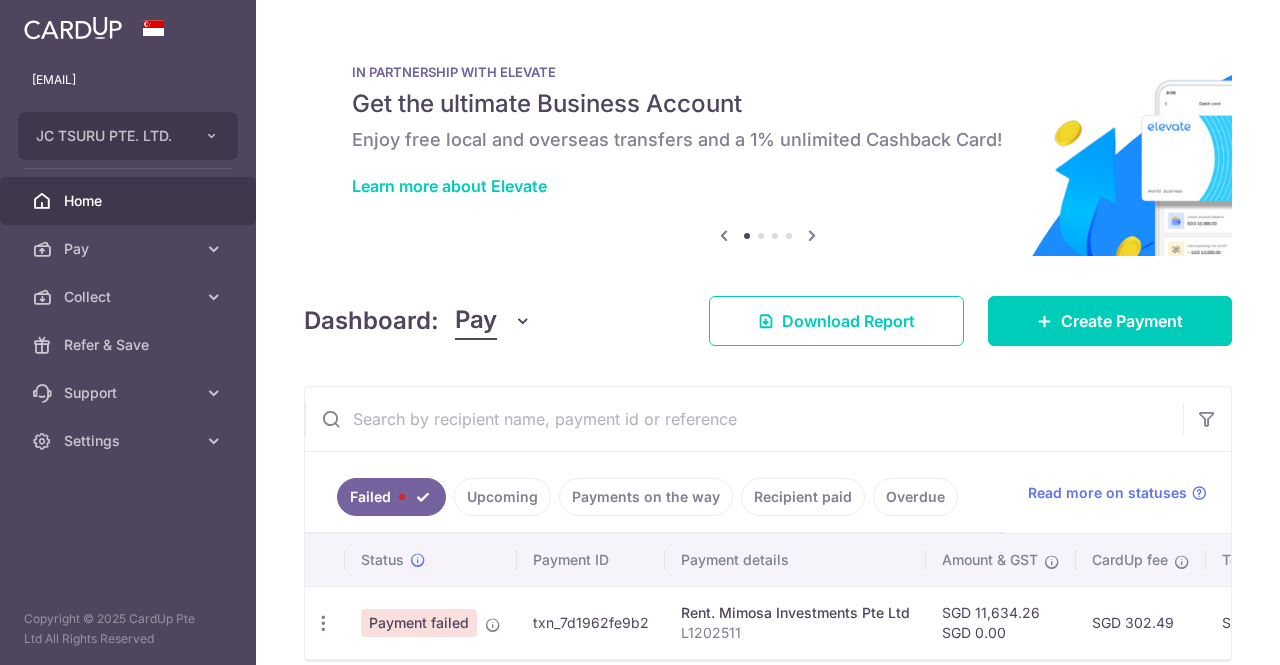 scroll, scrollTop: 0, scrollLeft: 0, axis: both 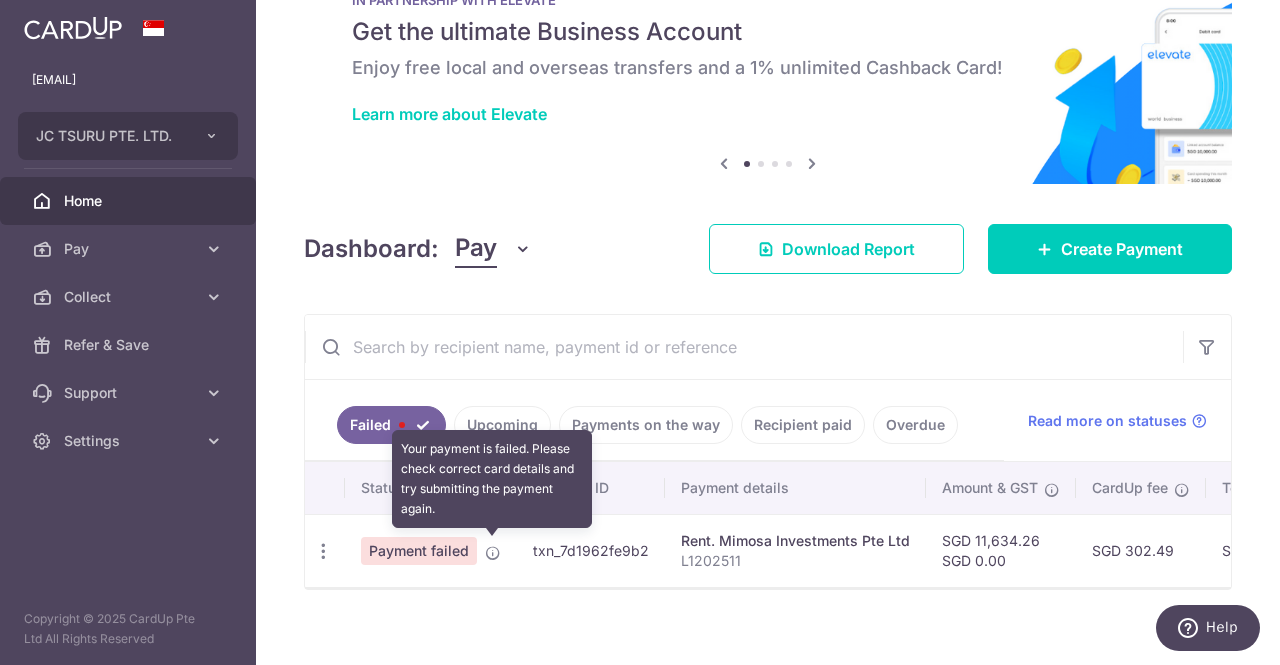 click at bounding box center (493, 553) 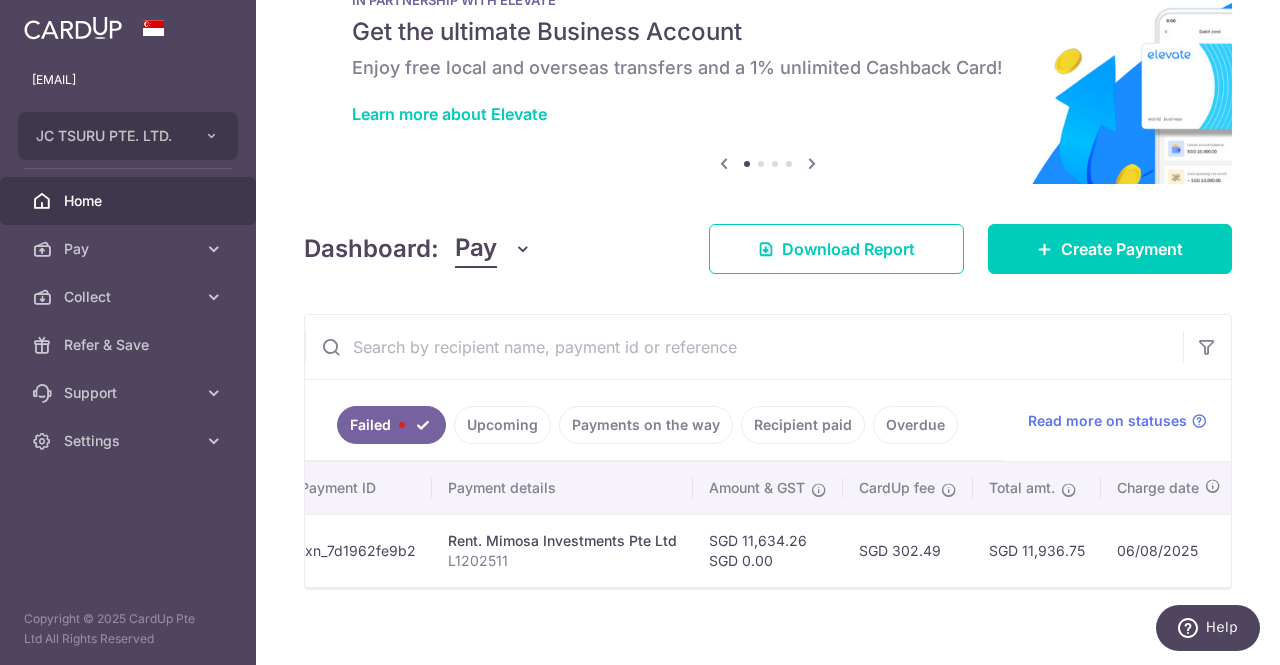 scroll, scrollTop: 0, scrollLeft: 0, axis: both 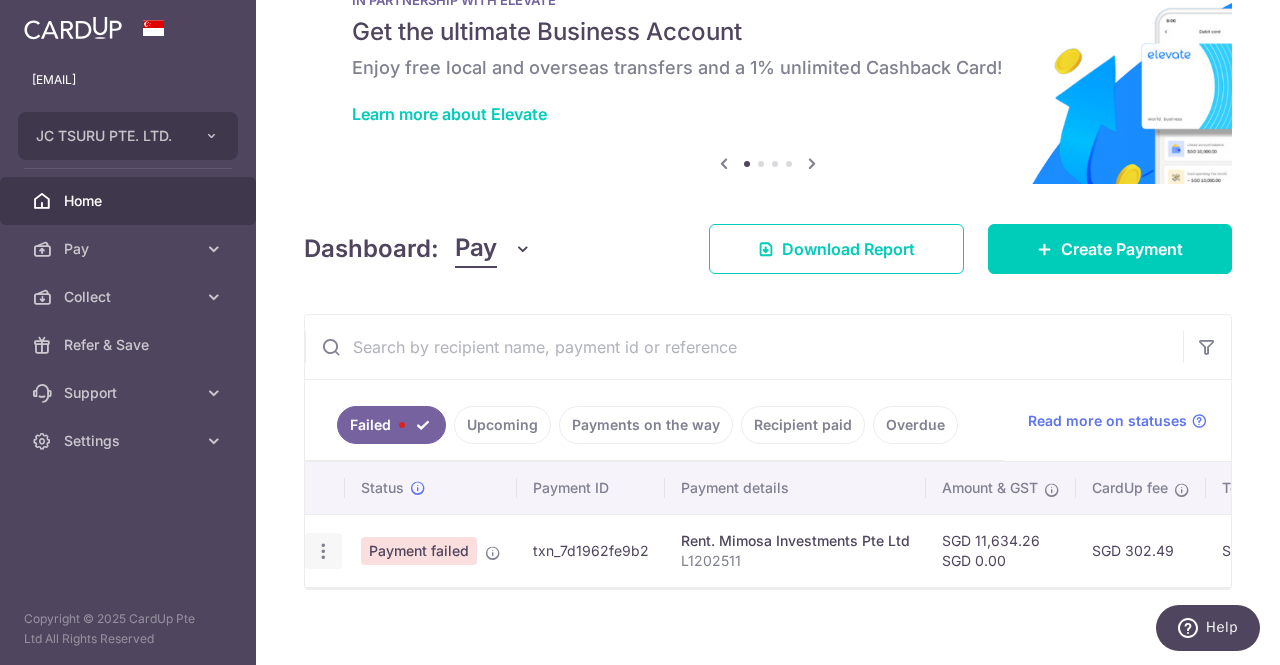 click at bounding box center [323, 551] 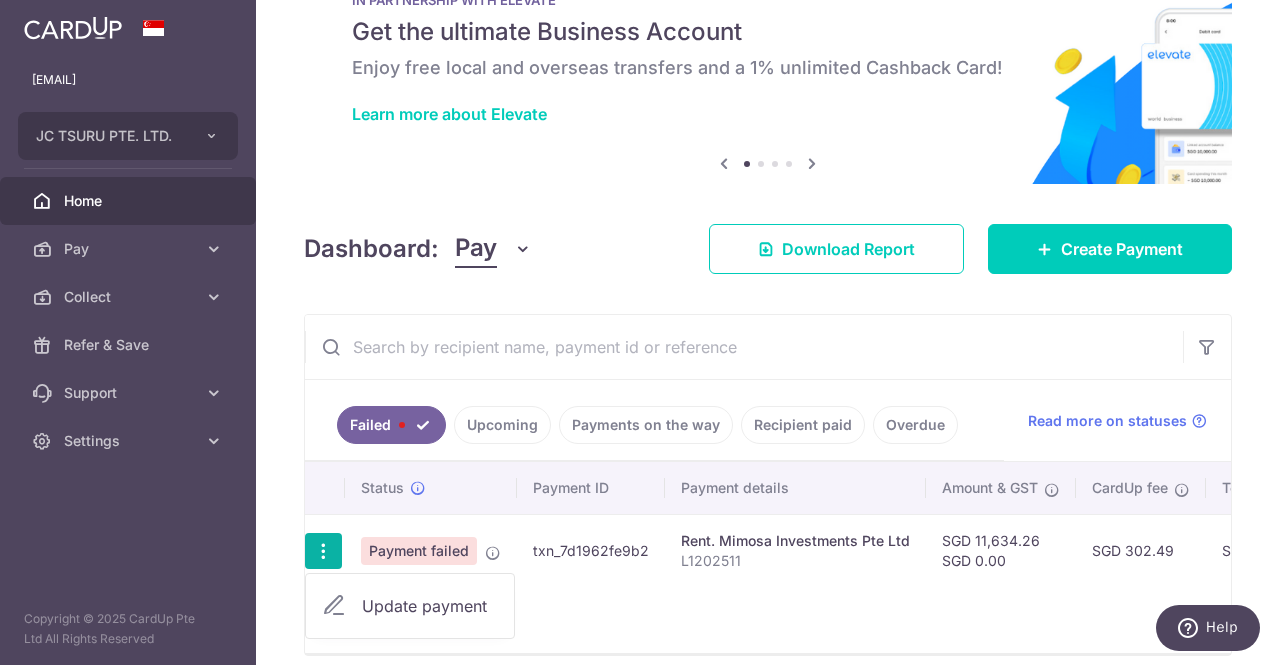 click on "Update payment" at bounding box center [430, 606] 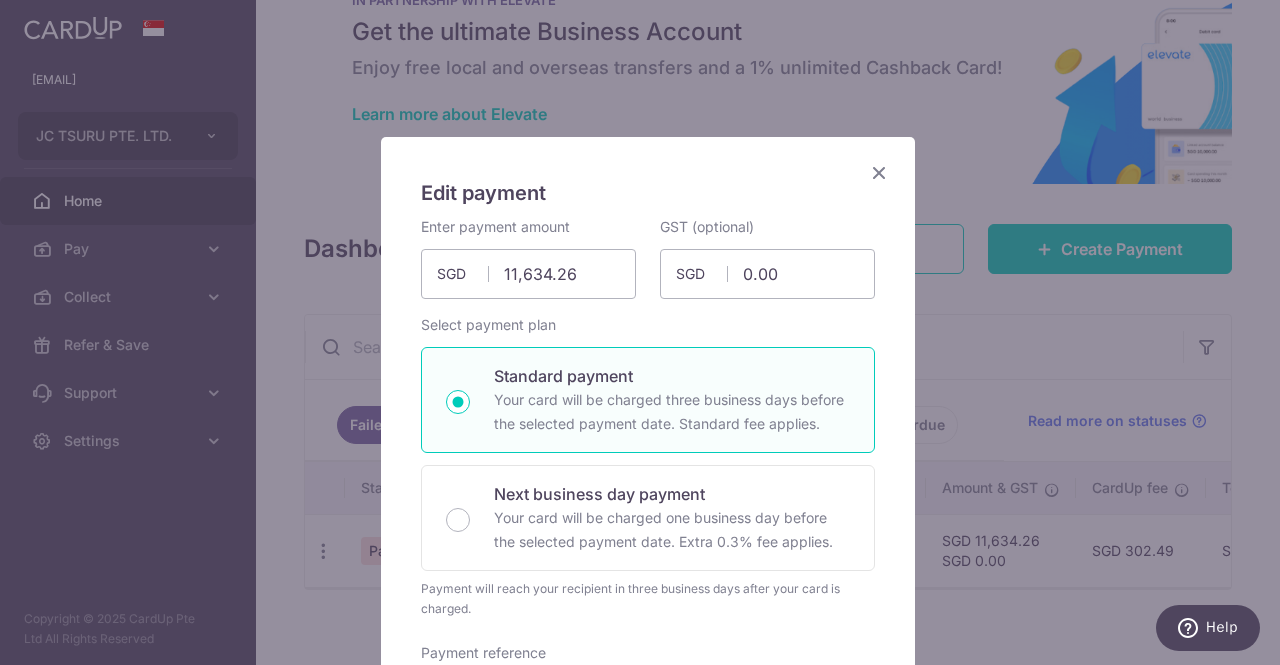 scroll, scrollTop: 0, scrollLeft: 0, axis: both 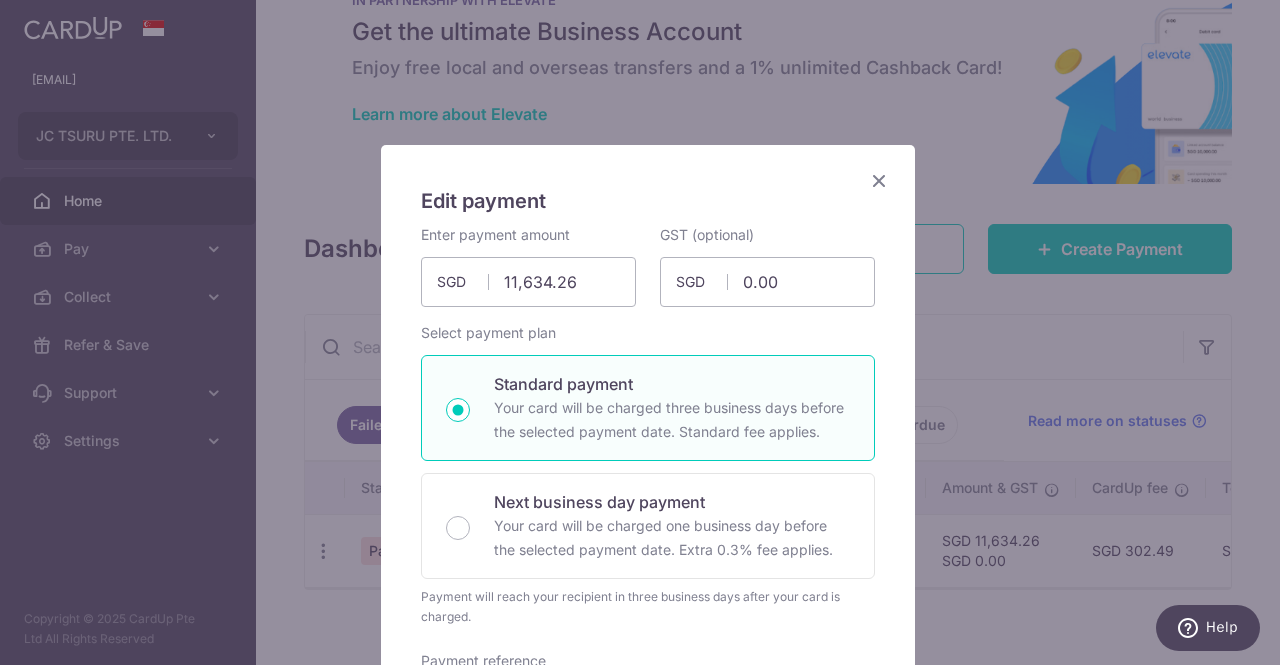 click at bounding box center (879, 180) 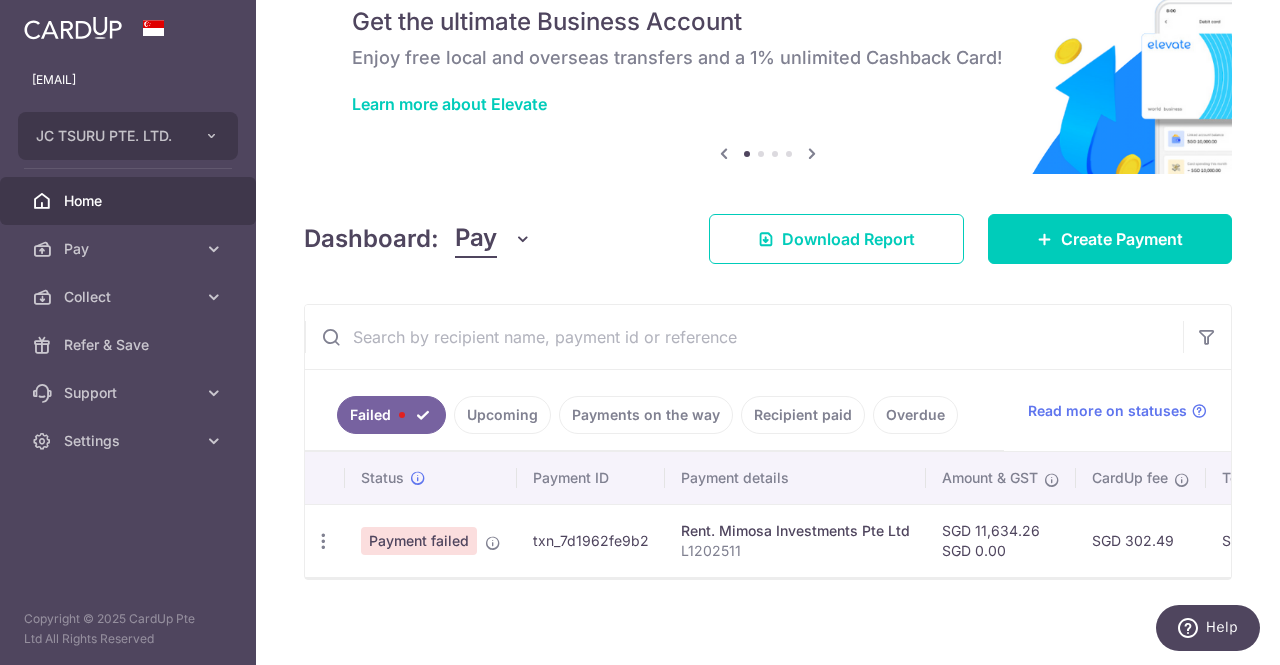 scroll, scrollTop: 96, scrollLeft: 0, axis: vertical 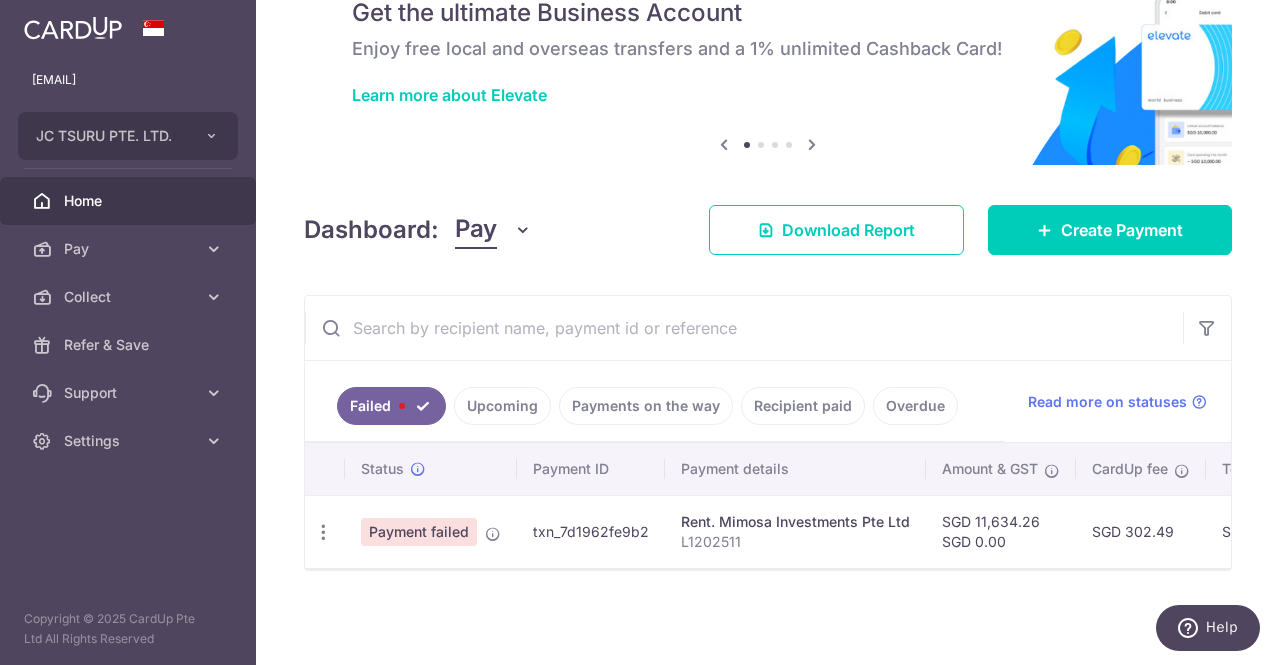 click on "Upcoming" at bounding box center (502, 406) 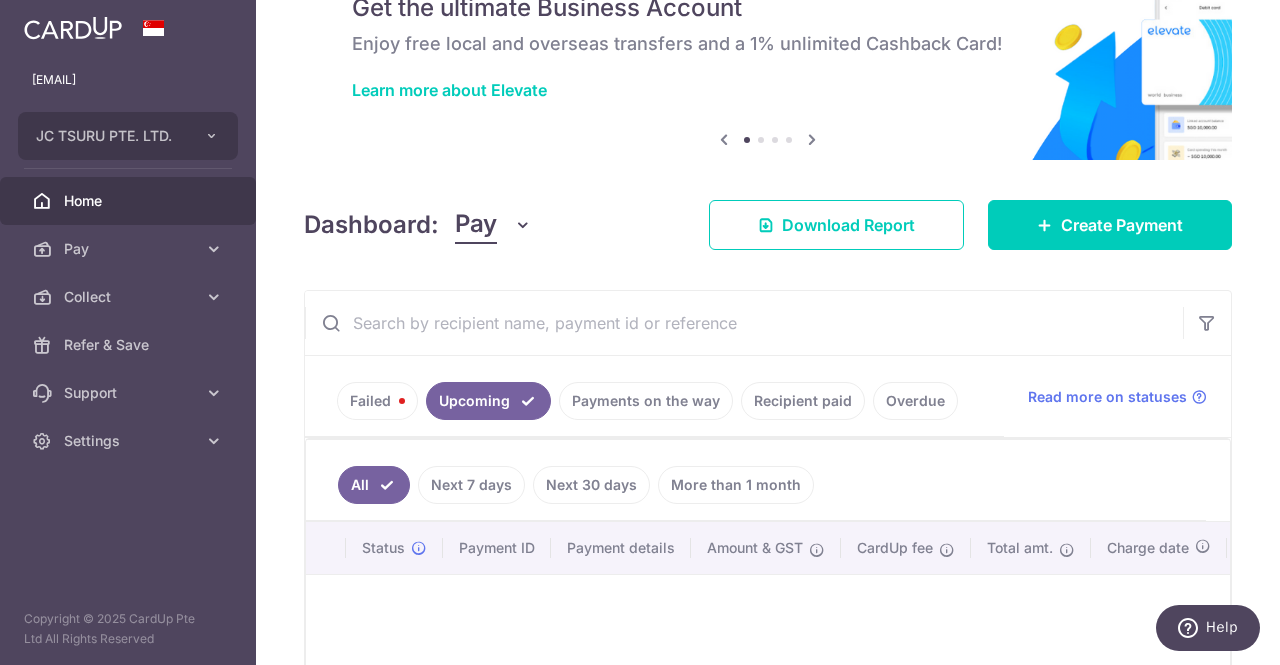 click on "Payments on the way" at bounding box center [646, 401] 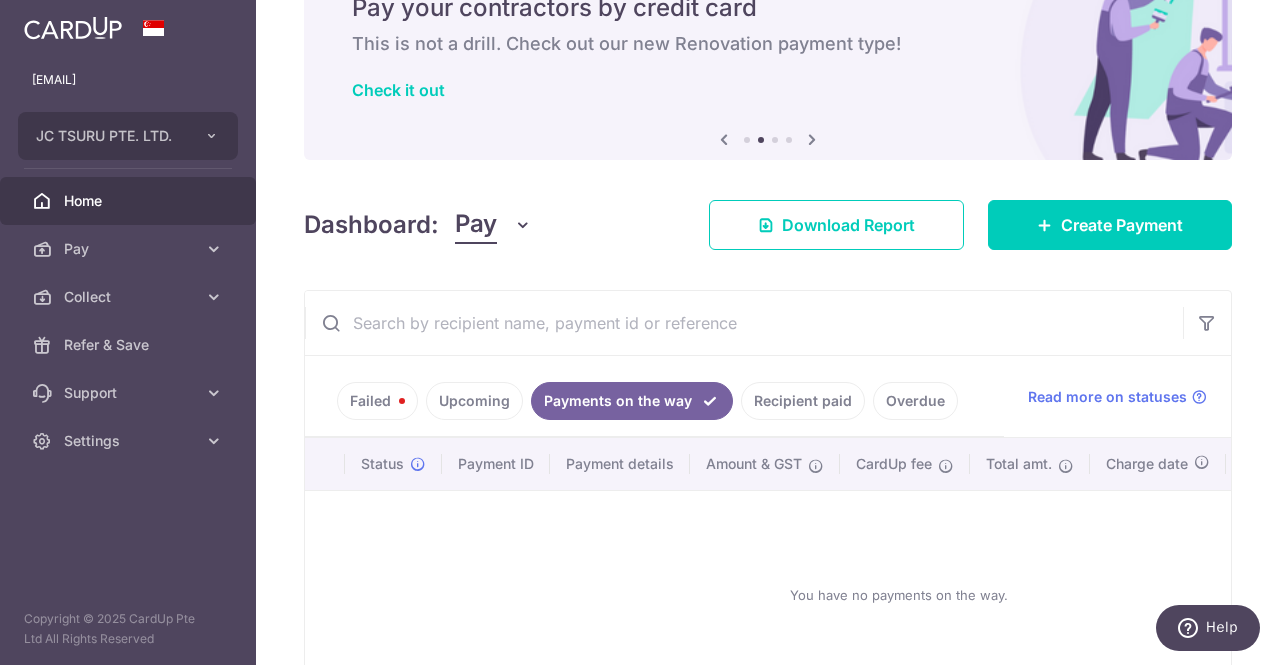 click on "Failed" at bounding box center [377, 401] 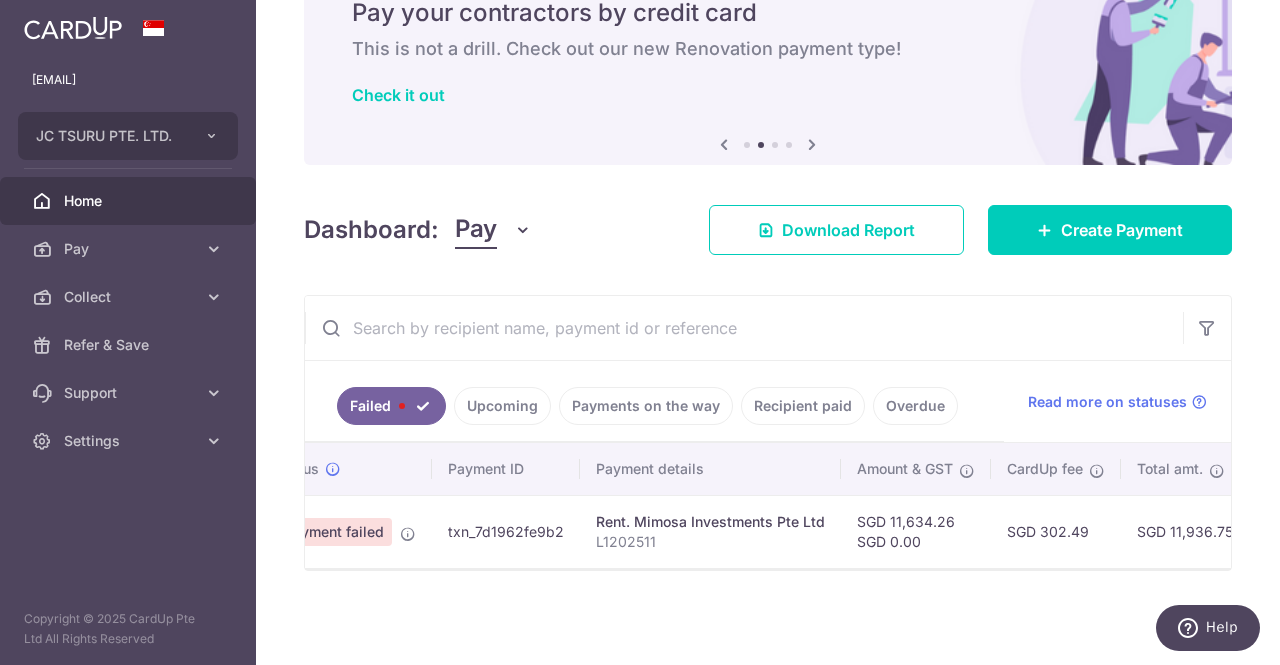 scroll, scrollTop: 0, scrollLeft: 0, axis: both 